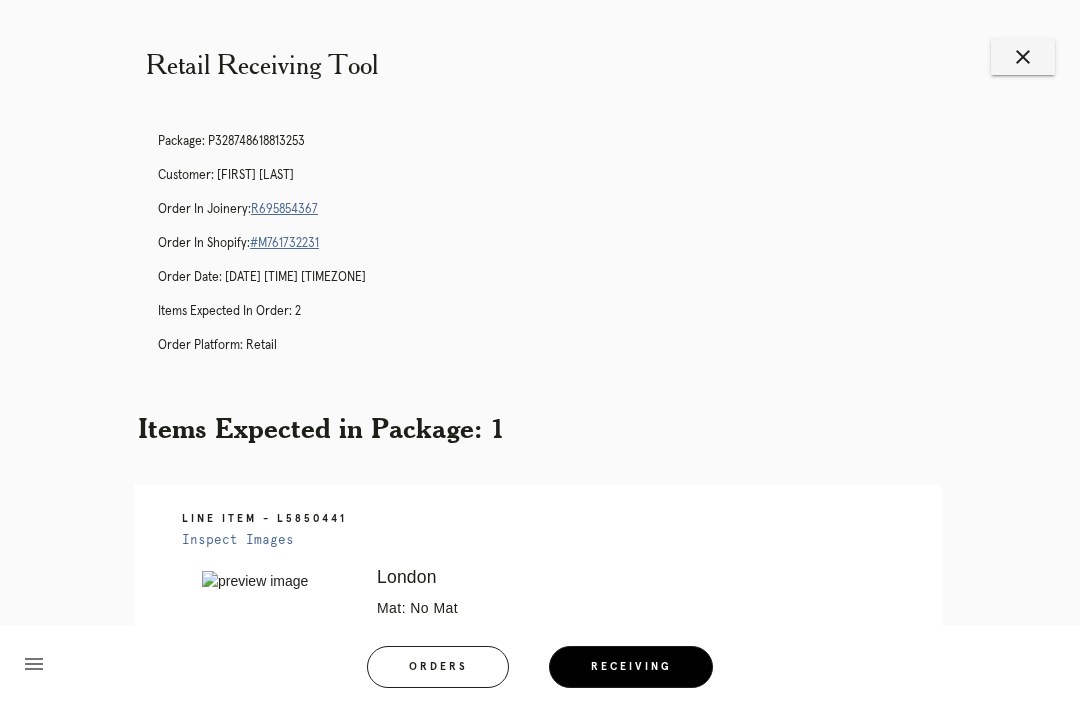 scroll, scrollTop: 472, scrollLeft: 0, axis: vertical 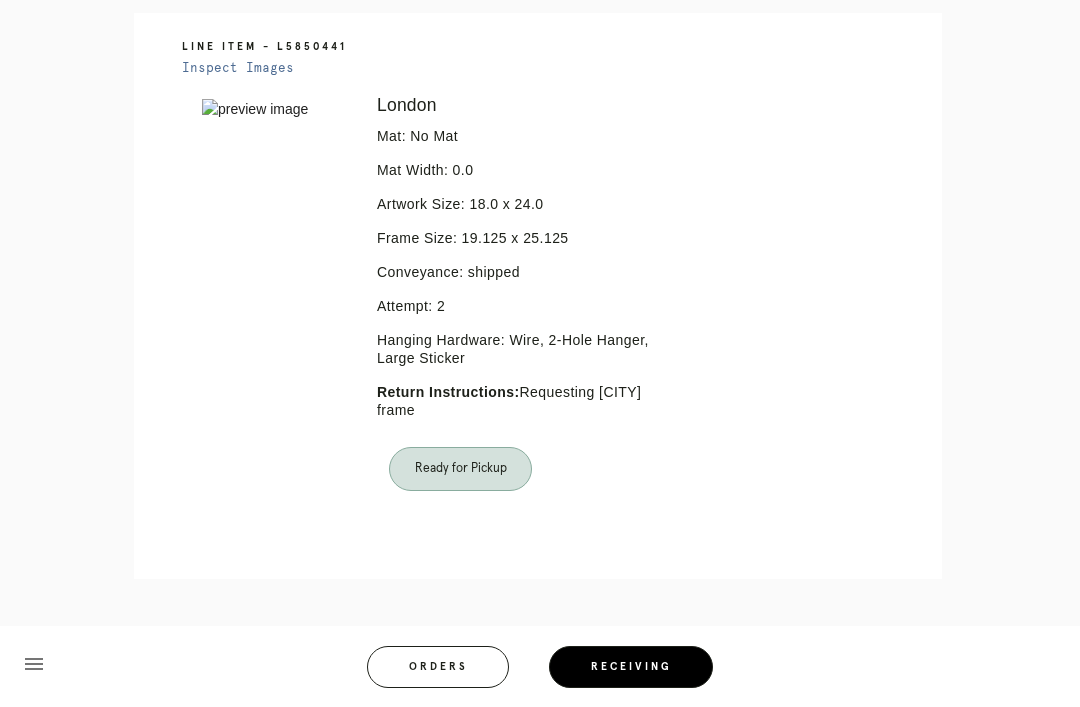 click on "Receiving" at bounding box center (631, 667) 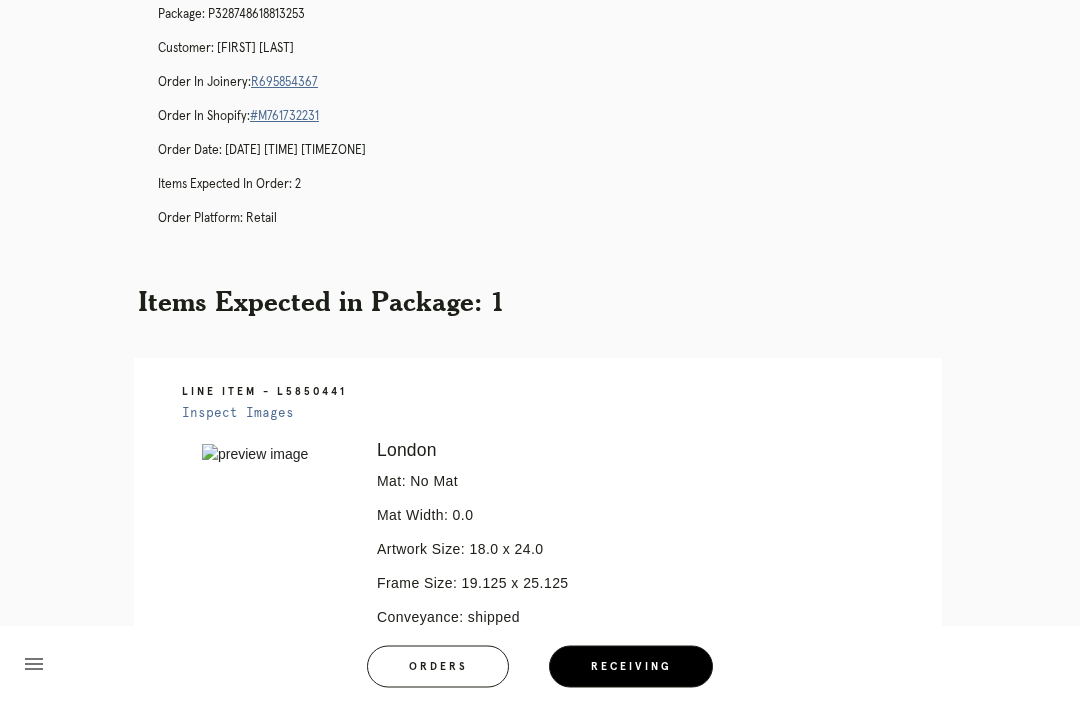 scroll, scrollTop: 0, scrollLeft: 0, axis: both 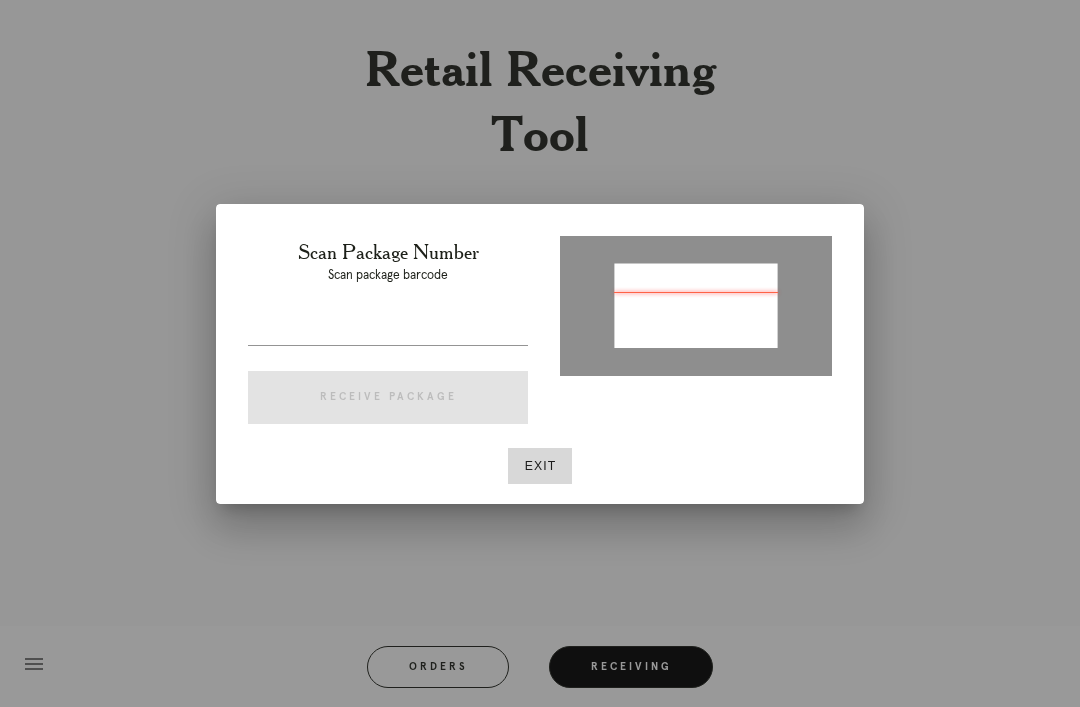 type on "[NUMBER]" 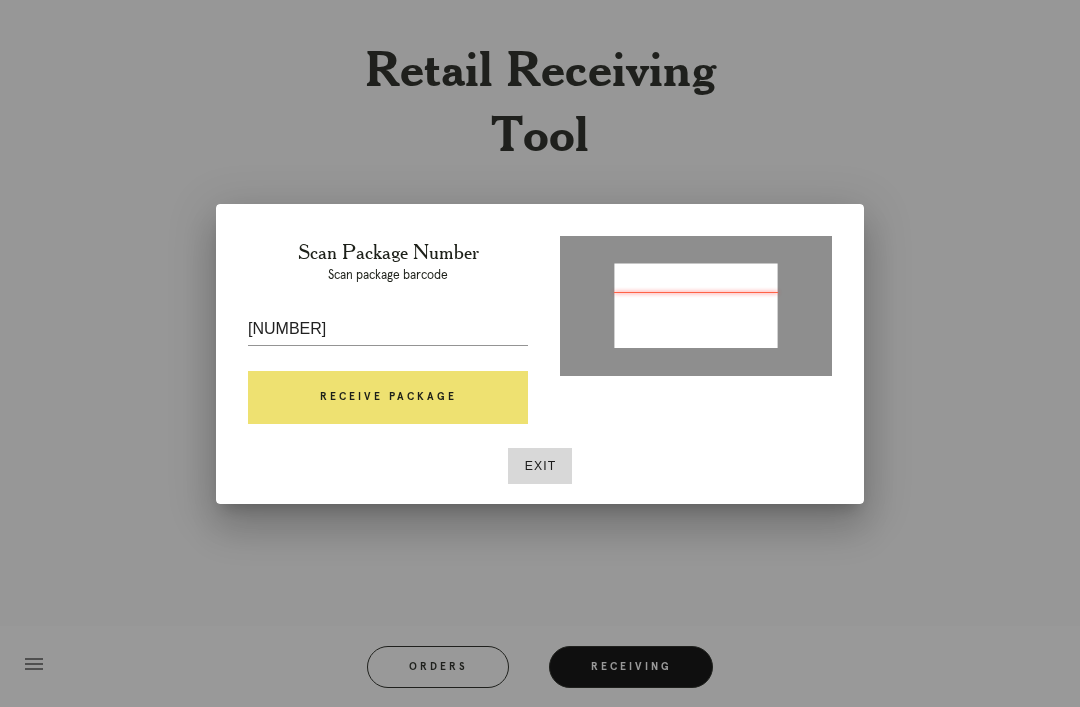 click on "Receive Package" at bounding box center (388, 398) 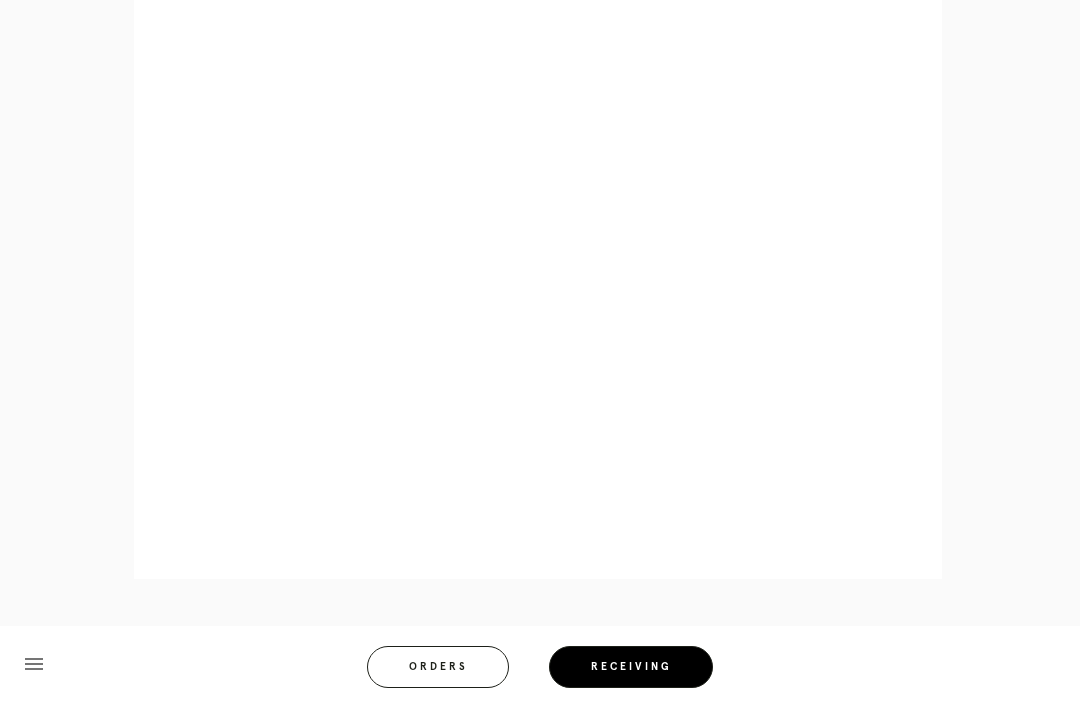 scroll, scrollTop: 910, scrollLeft: 0, axis: vertical 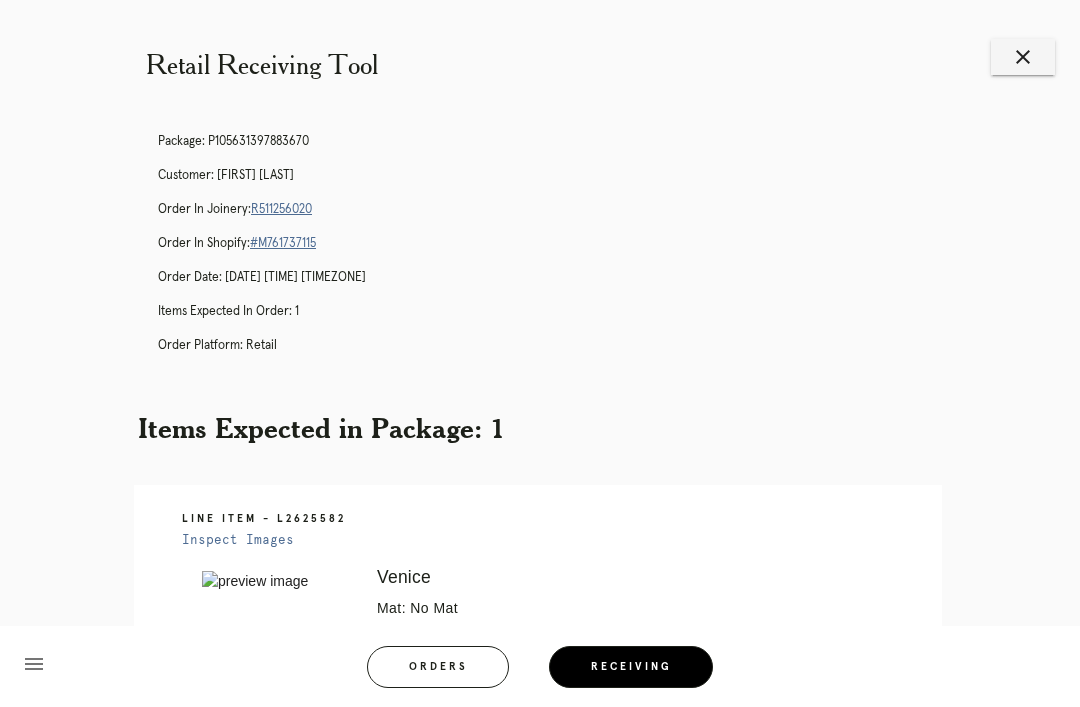 click on "Receiving" at bounding box center (631, 667) 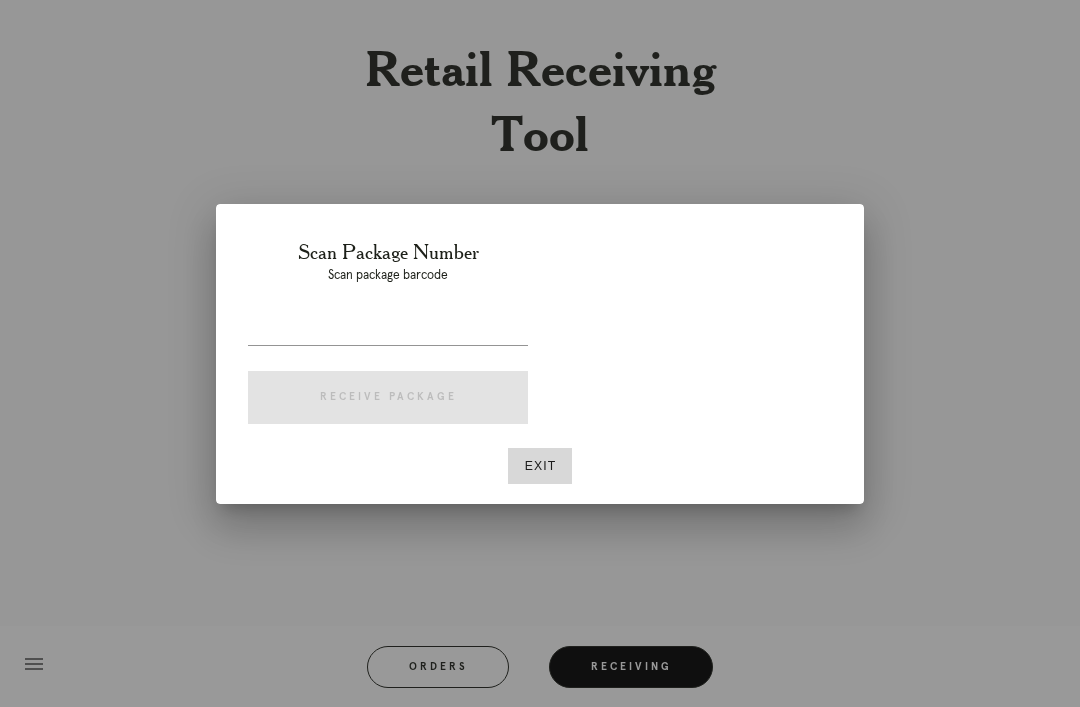 scroll, scrollTop: 0, scrollLeft: 0, axis: both 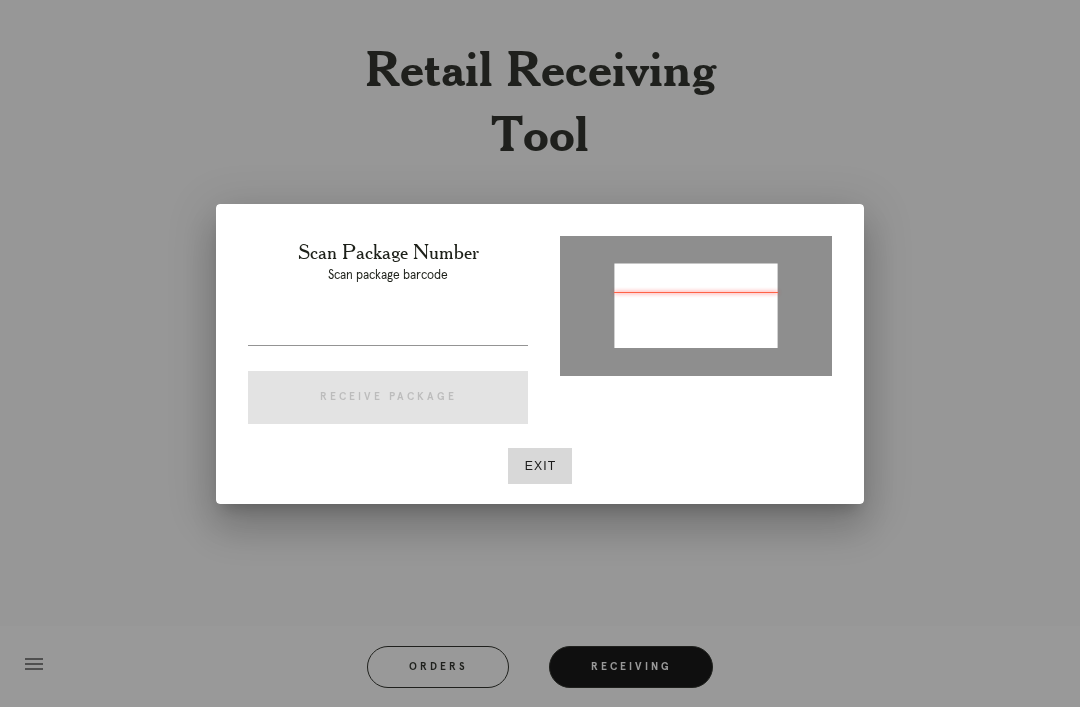 type on "P409143383138244" 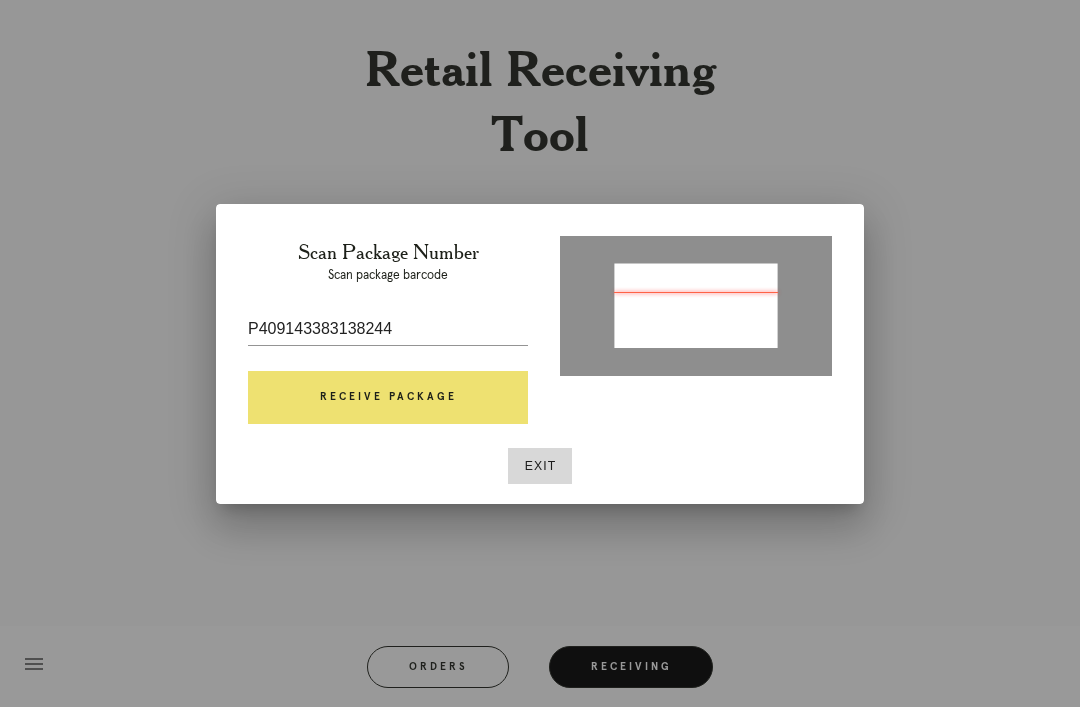 click on "Receive Package" at bounding box center (388, 398) 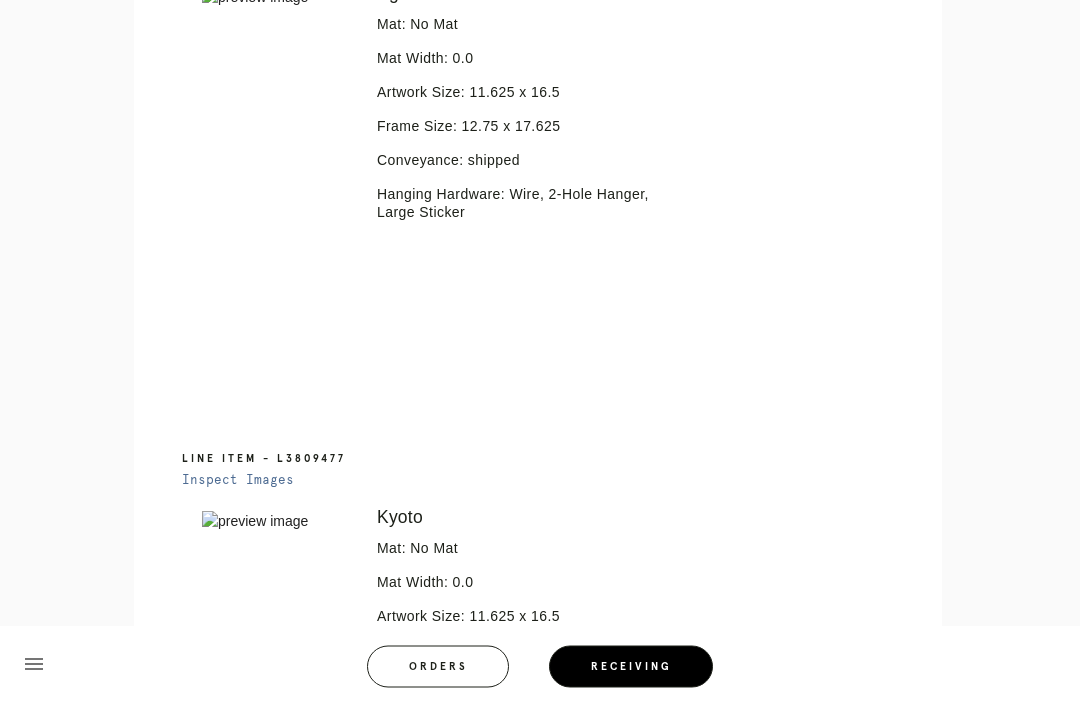 scroll, scrollTop: 584, scrollLeft: 0, axis: vertical 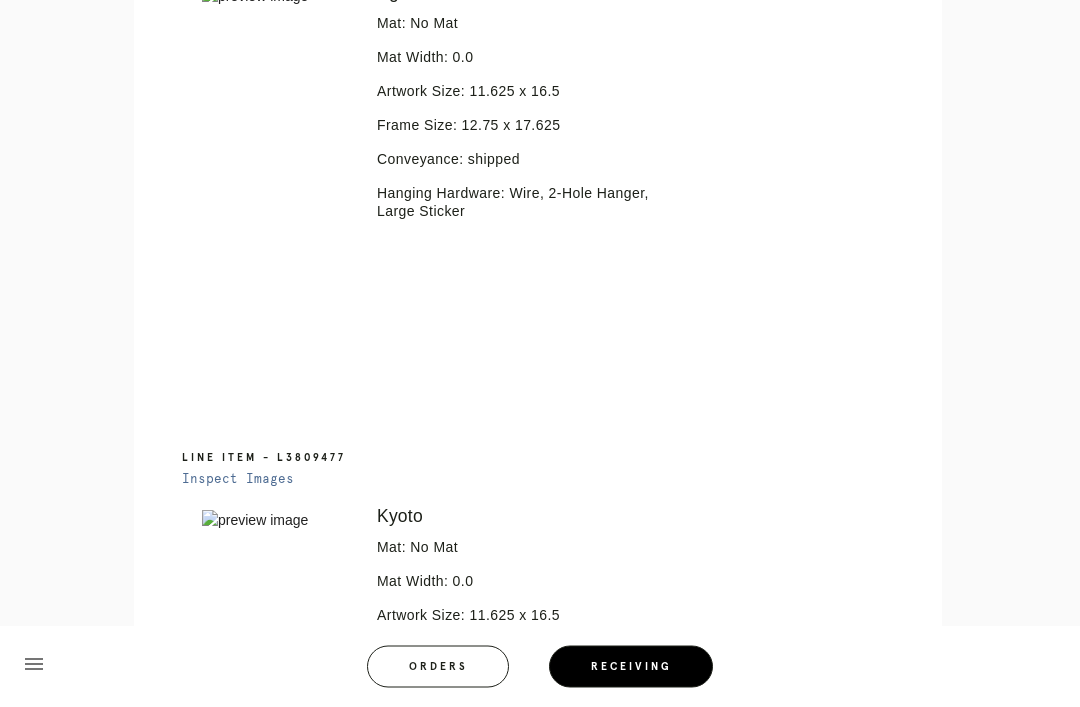 click at bounding box center [532, 357] 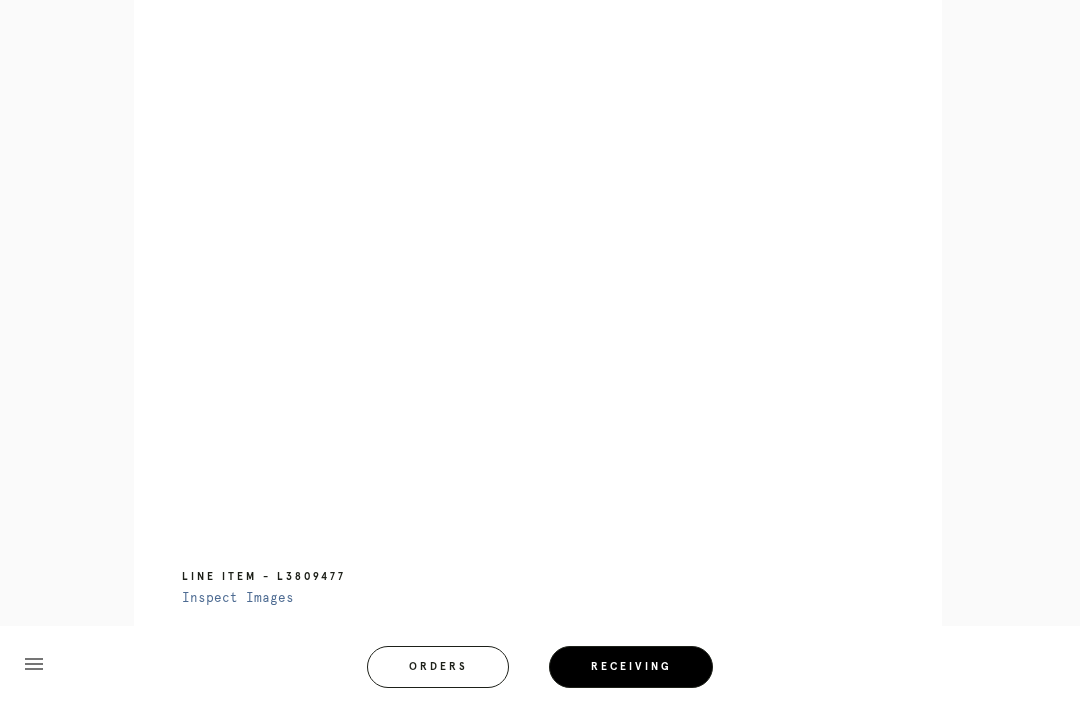 scroll, scrollTop: 944, scrollLeft: 0, axis: vertical 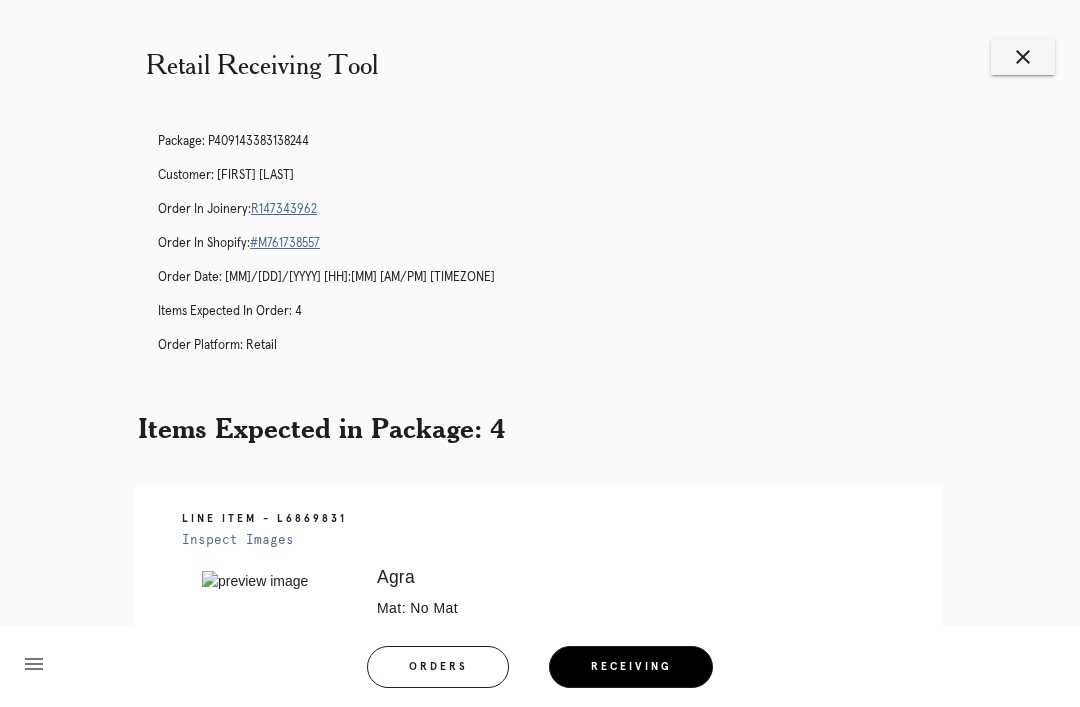 click on "Receiving" at bounding box center [631, 667] 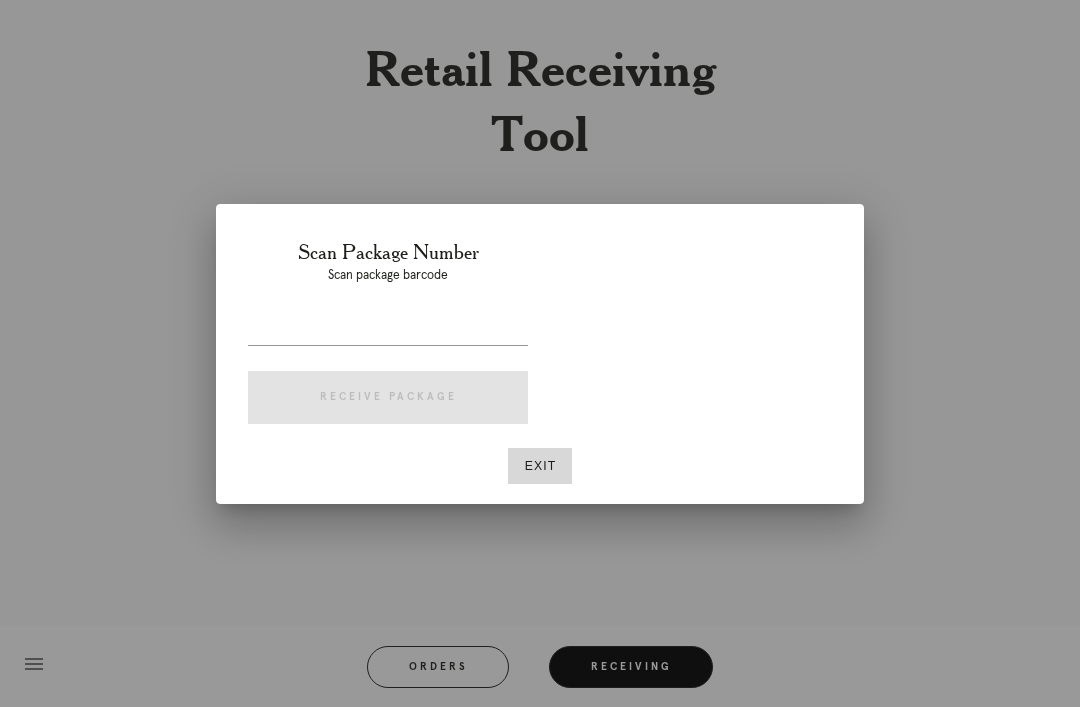 scroll, scrollTop: 0, scrollLeft: 0, axis: both 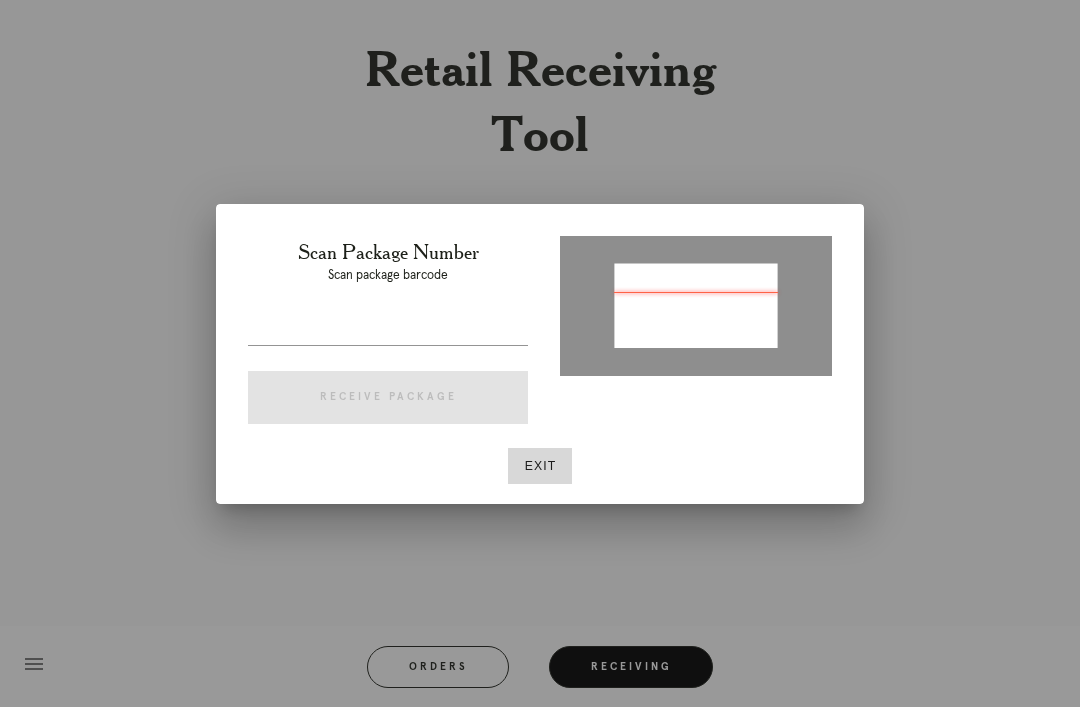 type on "11811370941598" 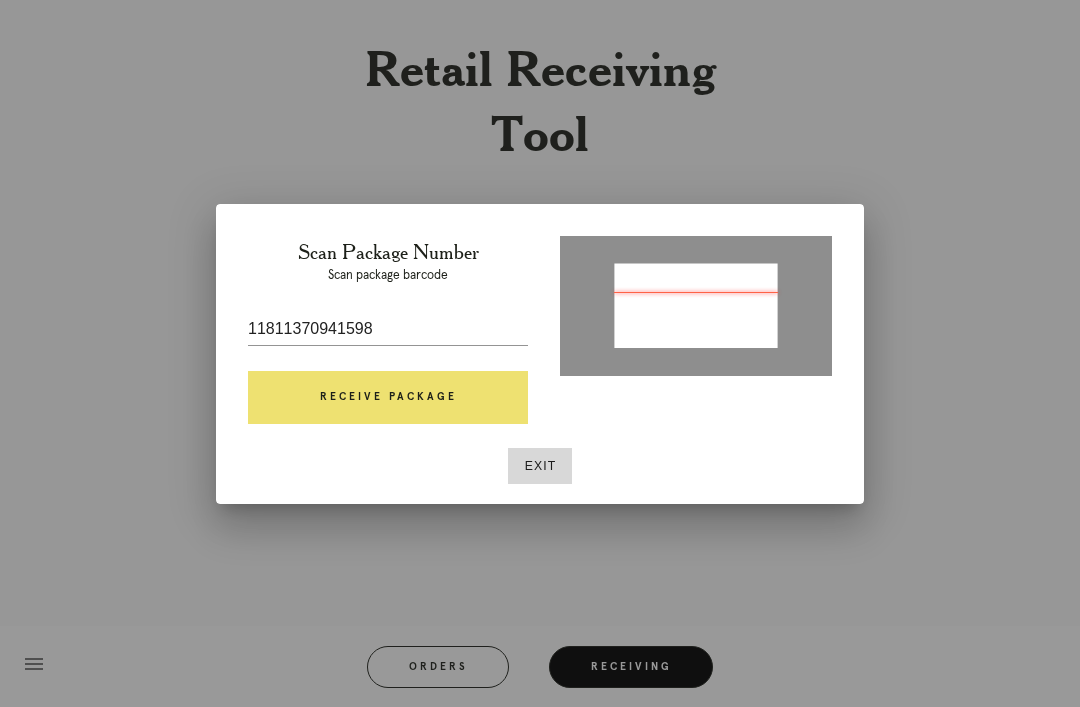 click on "Receive Package" at bounding box center [388, 398] 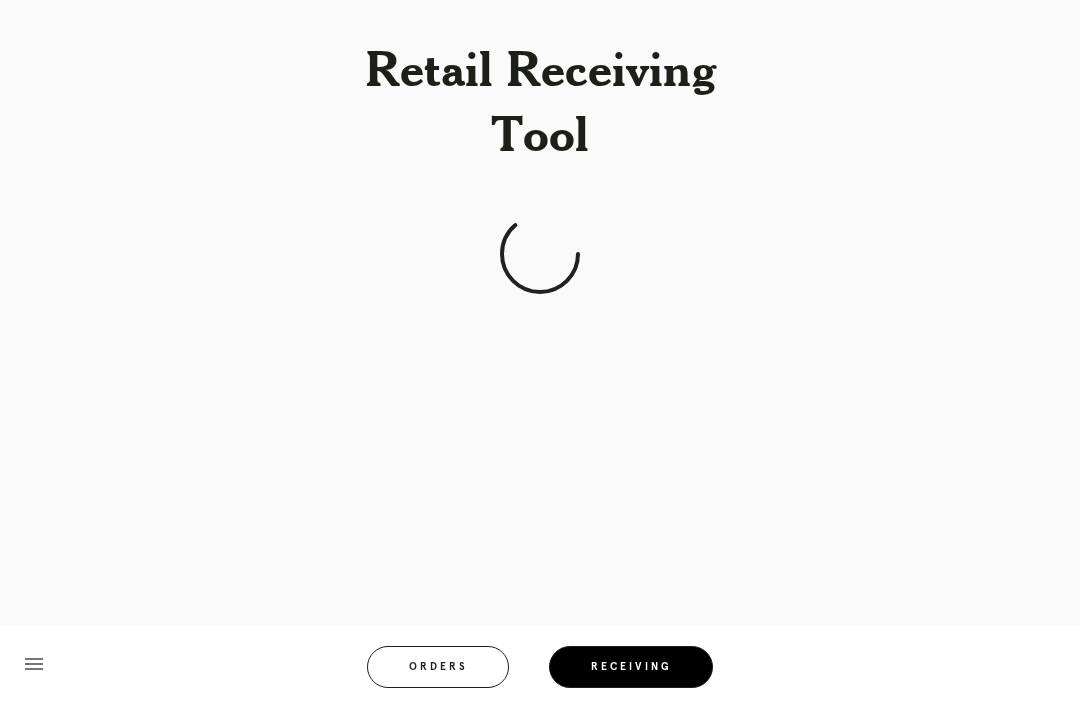 click on "Receiving" at bounding box center [631, 667] 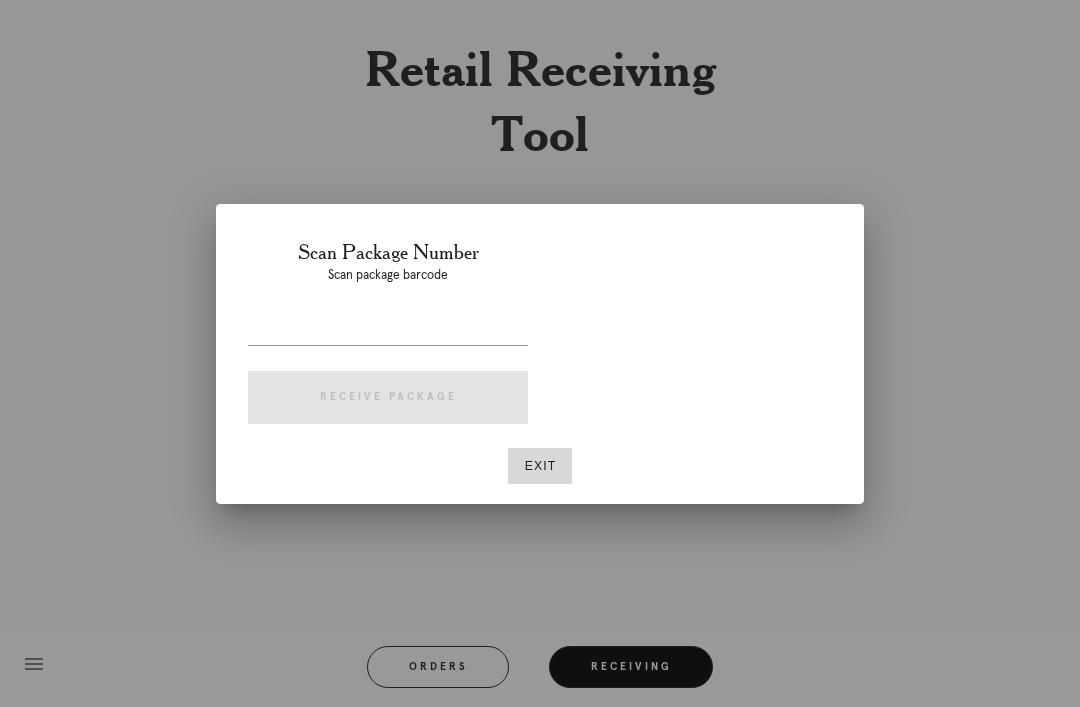 scroll, scrollTop: 0, scrollLeft: 0, axis: both 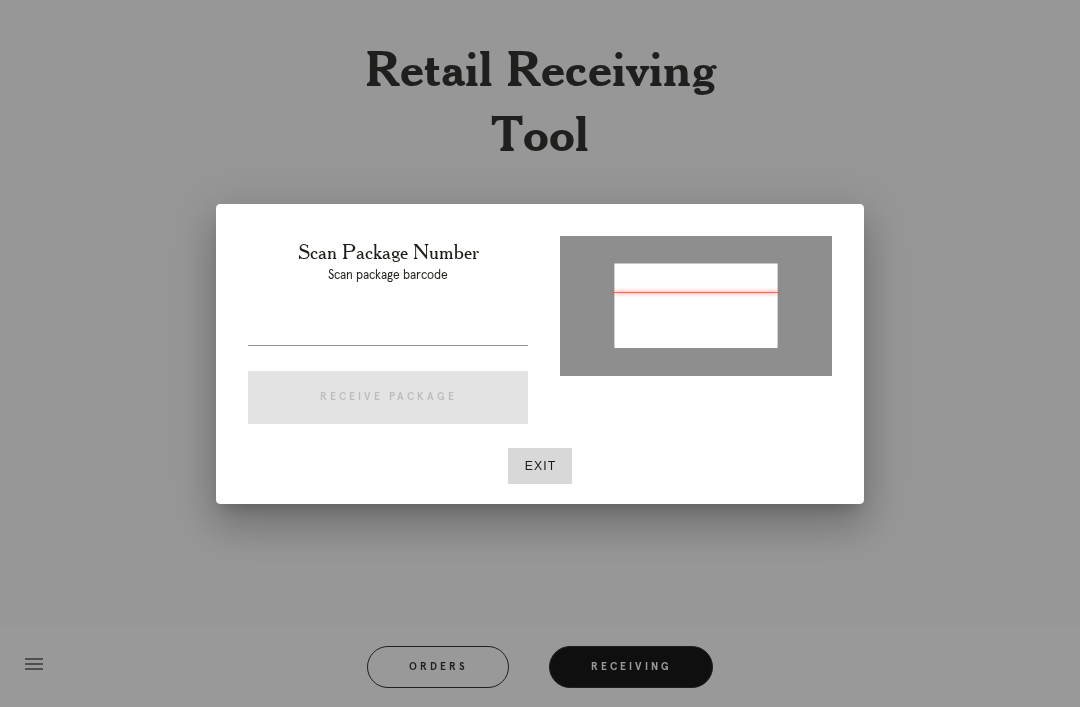 type on "P580181299607328" 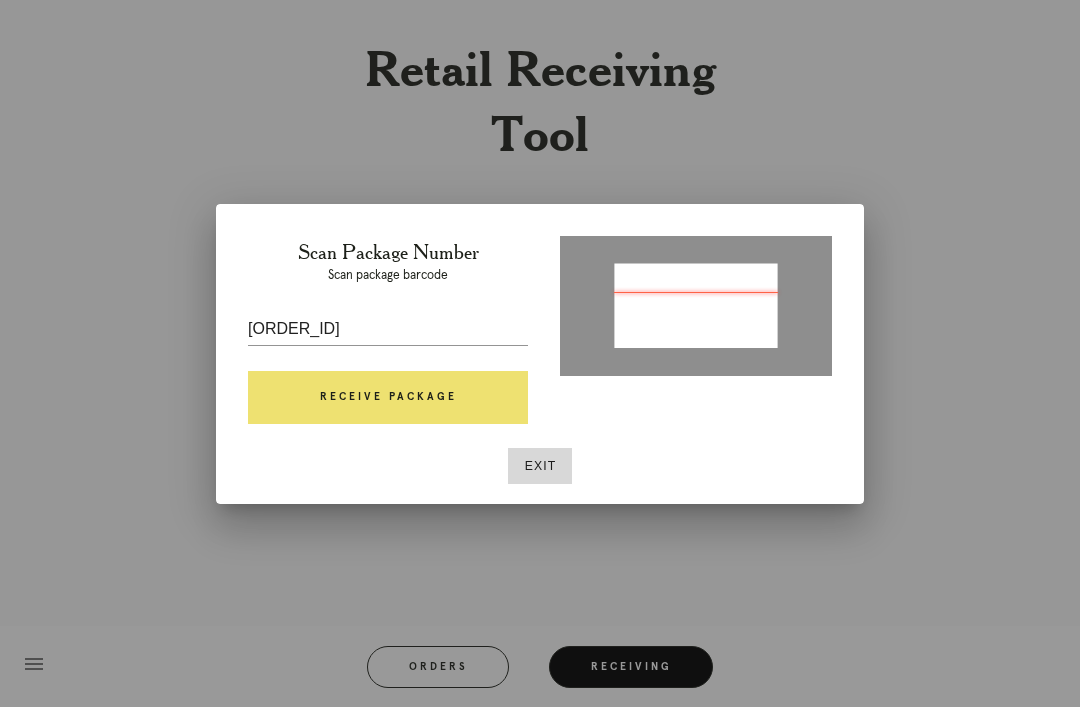 click on "Receive Package" at bounding box center (388, 398) 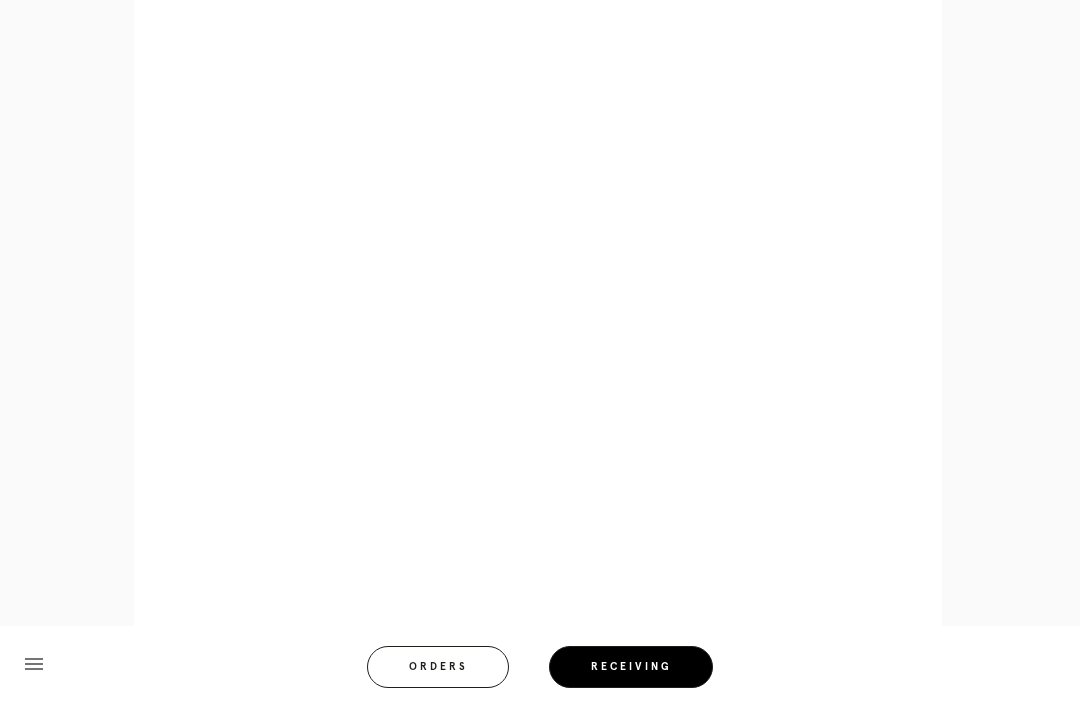 scroll, scrollTop: 962, scrollLeft: 0, axis: vertical 